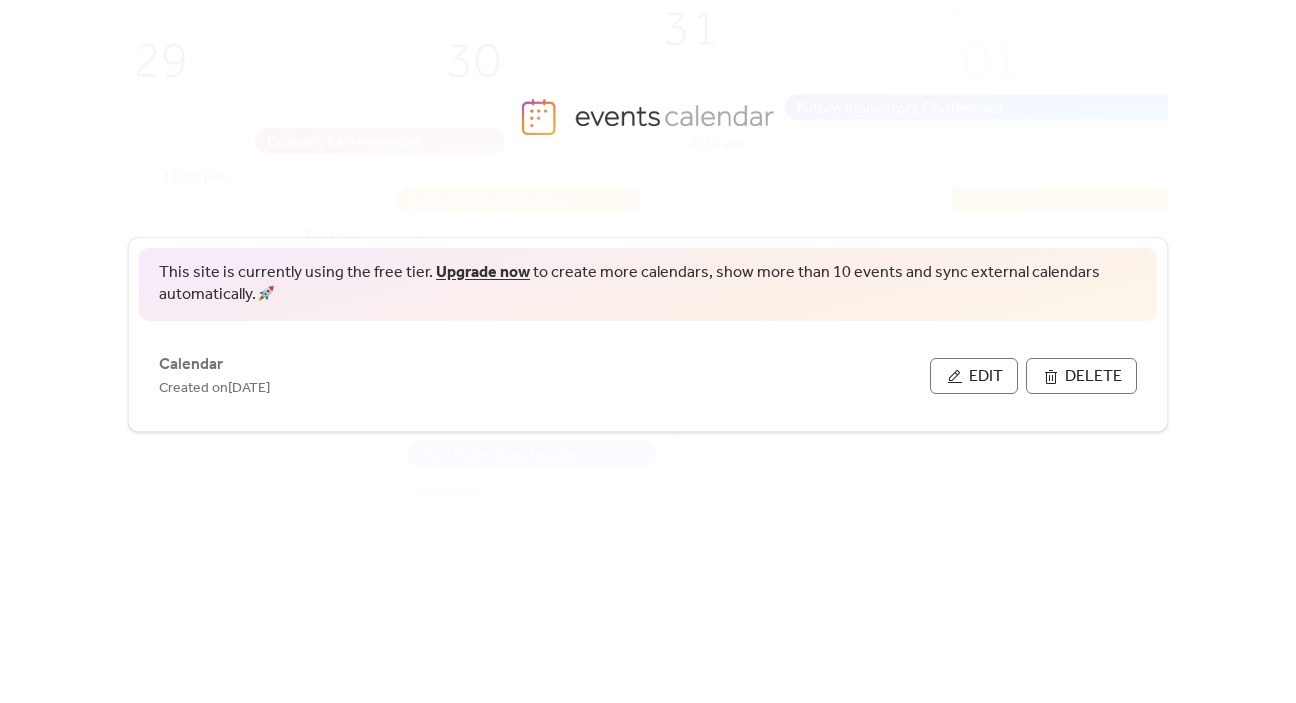 scroll, scrollTop: 0, scrollLeft: 0, axis: both 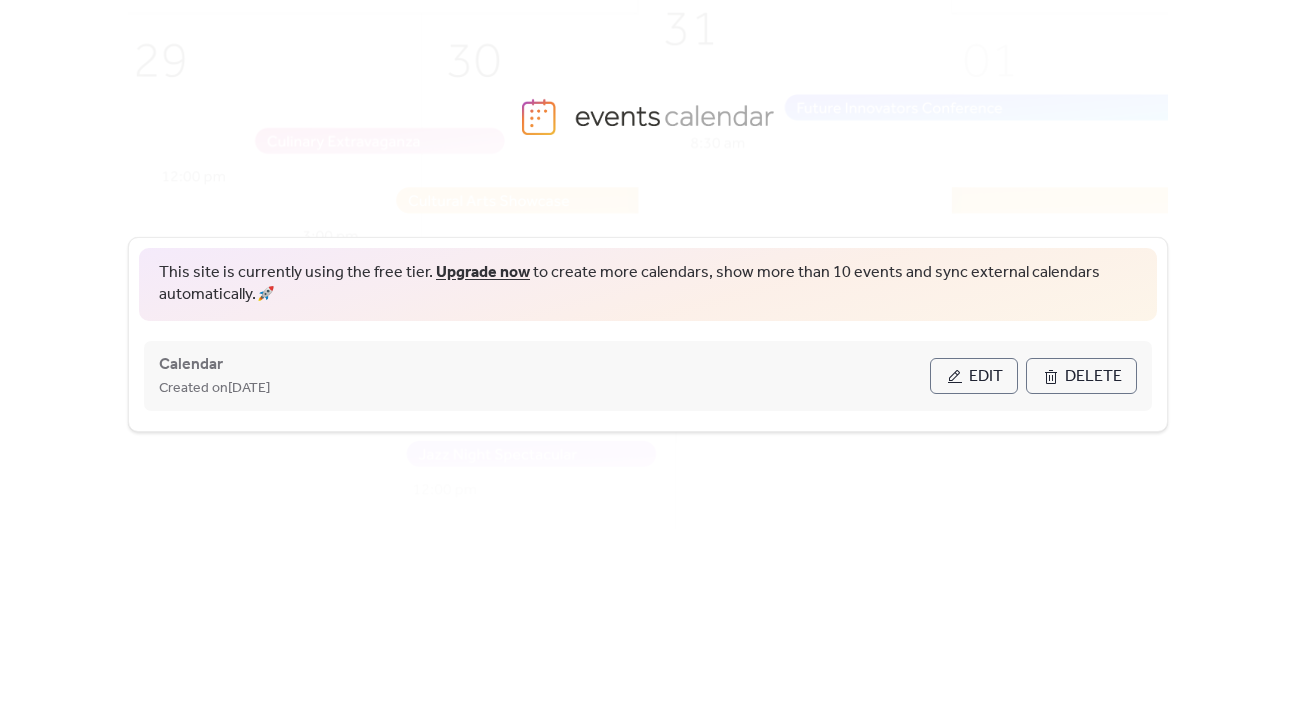 click on "Edit" at bounding box center (974, 376) 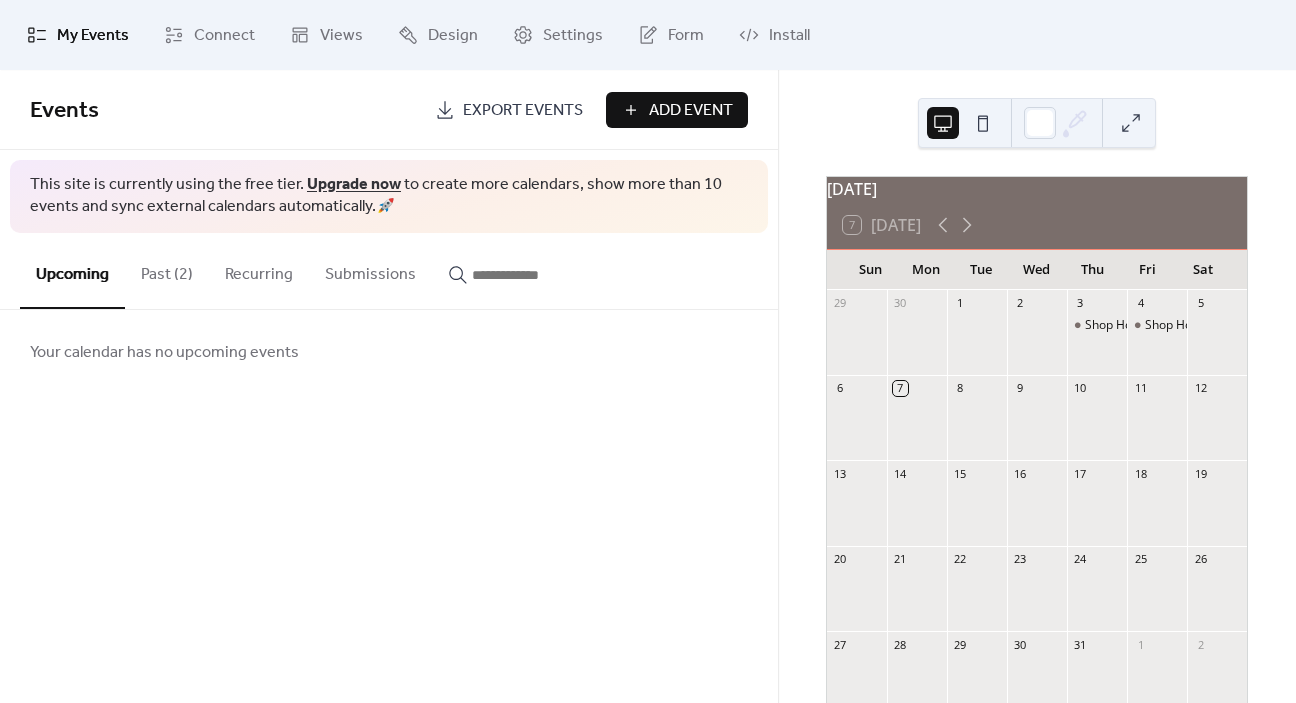 click on "7 Today" at bounding box center [1037, 225] 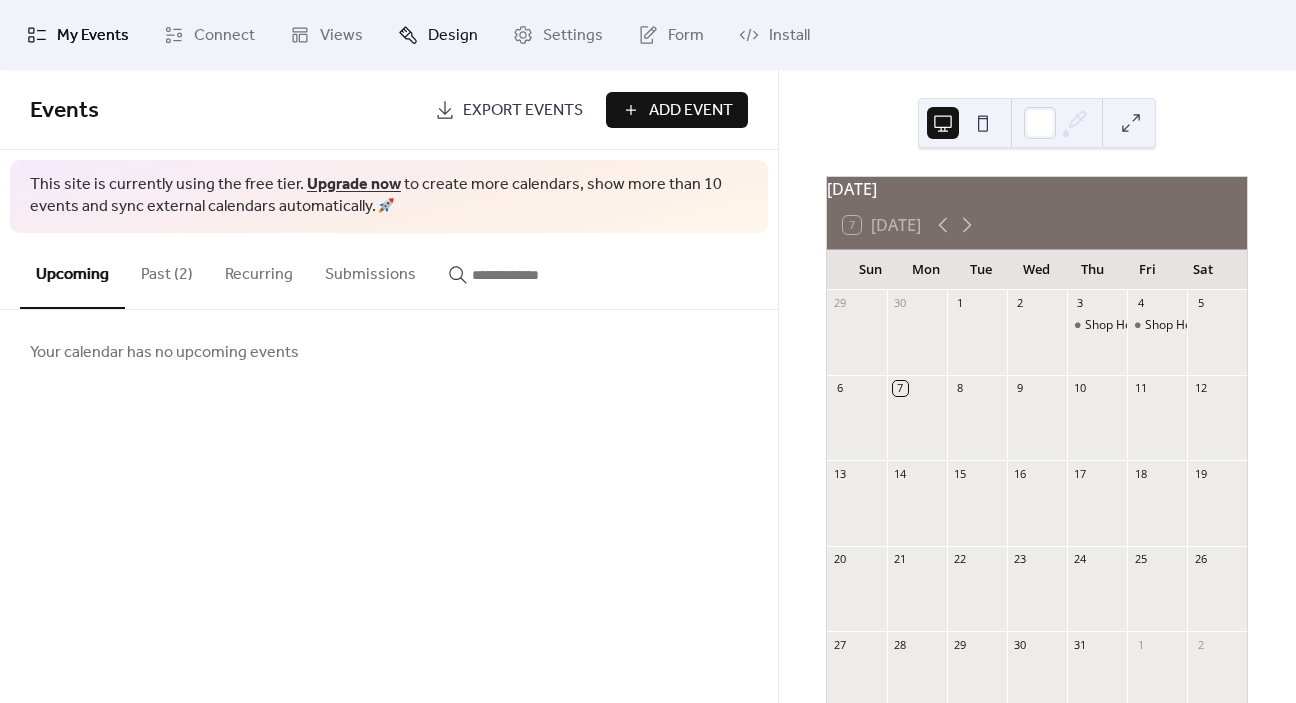 click on "Design" at bounding box center (453, 36) 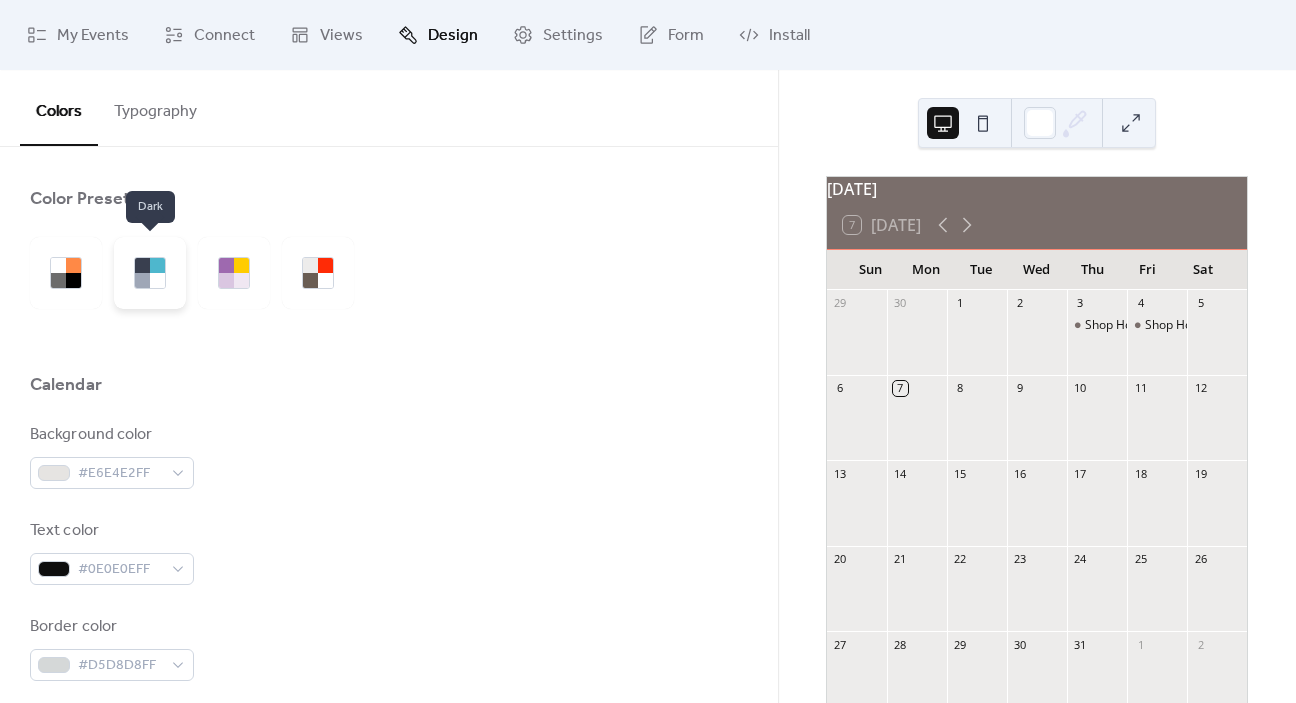 click at bounding box center [157, 280] 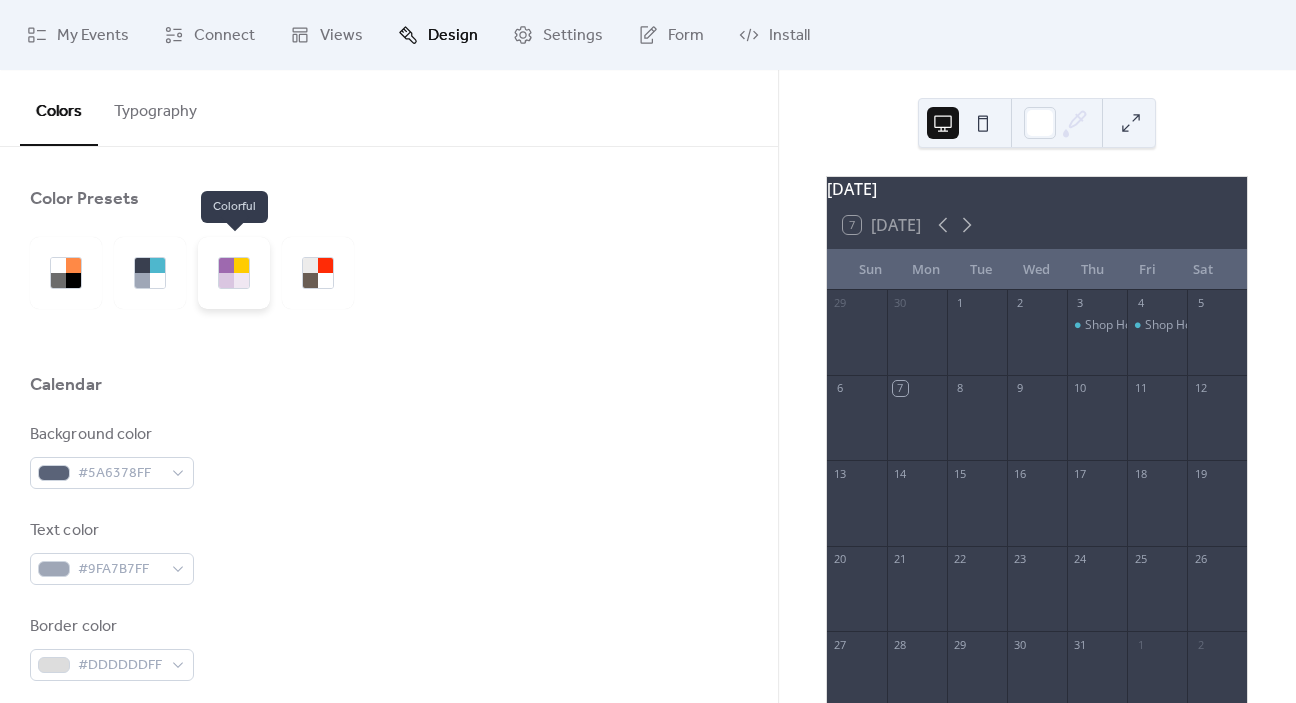 click at bounding box center [241, 280] 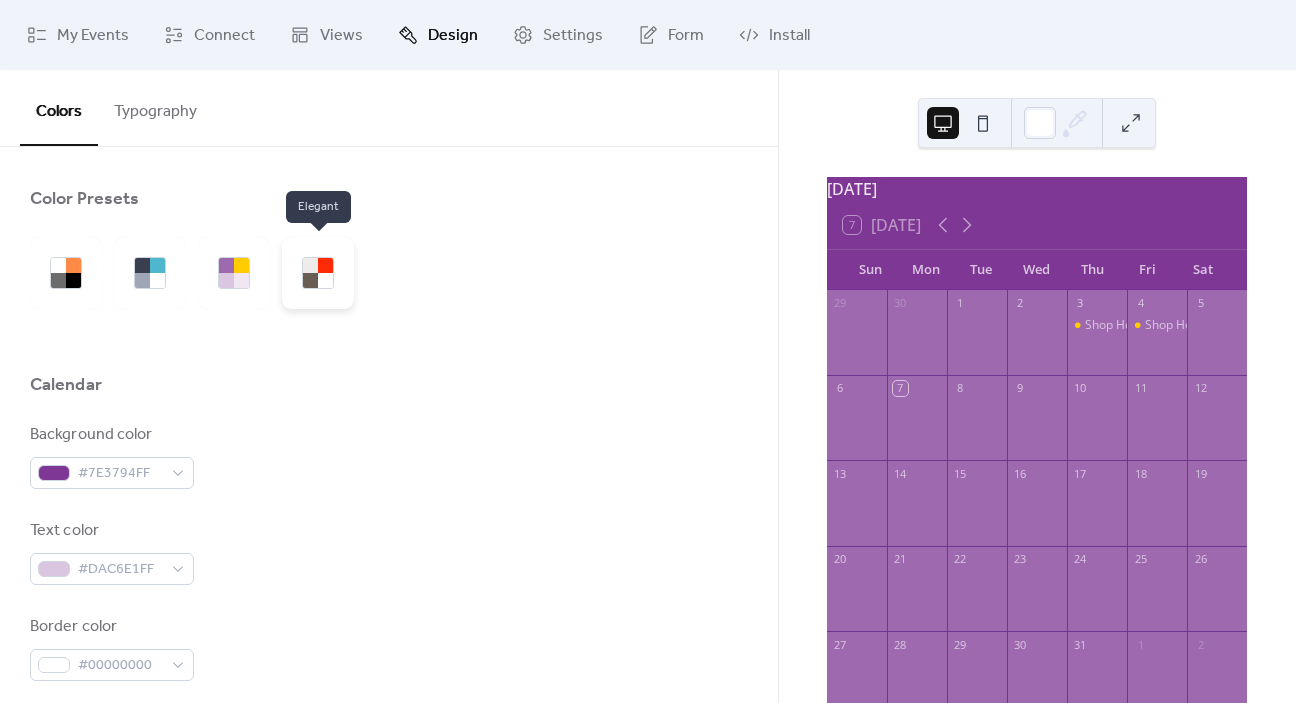 click at bounding box center (318, 273) 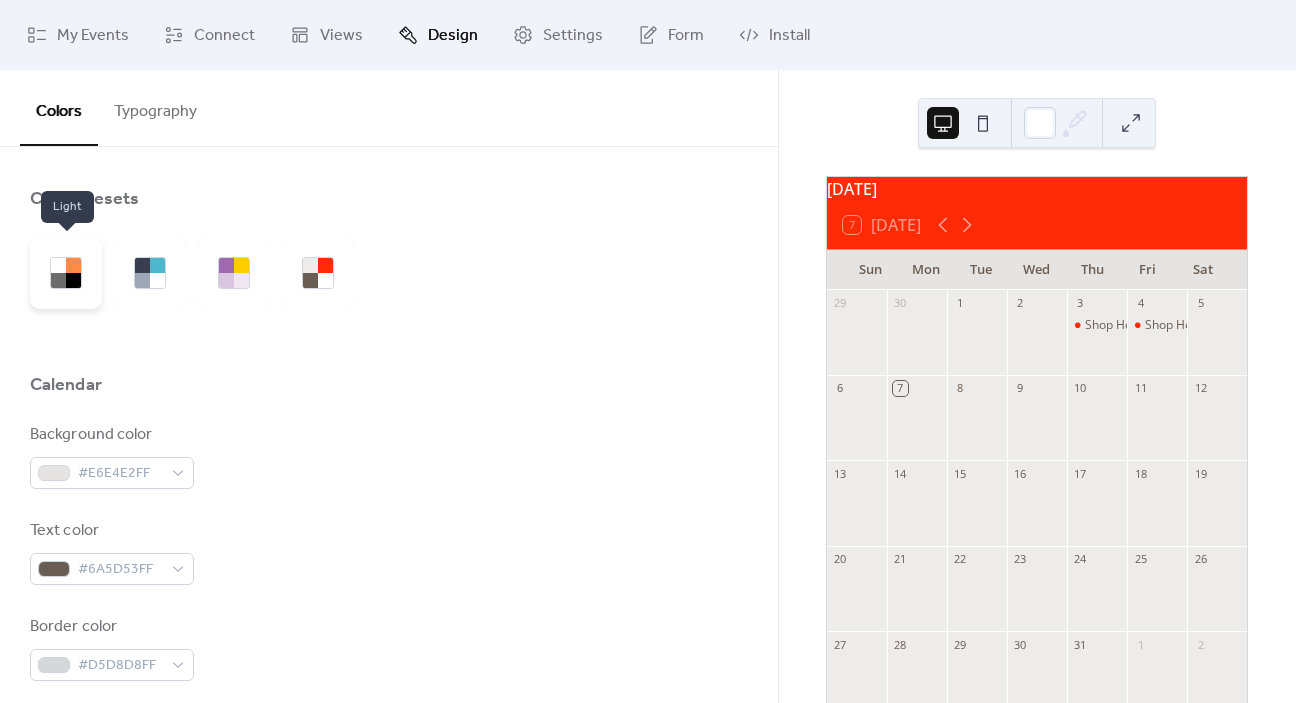 click at bounding box center (58, 280) 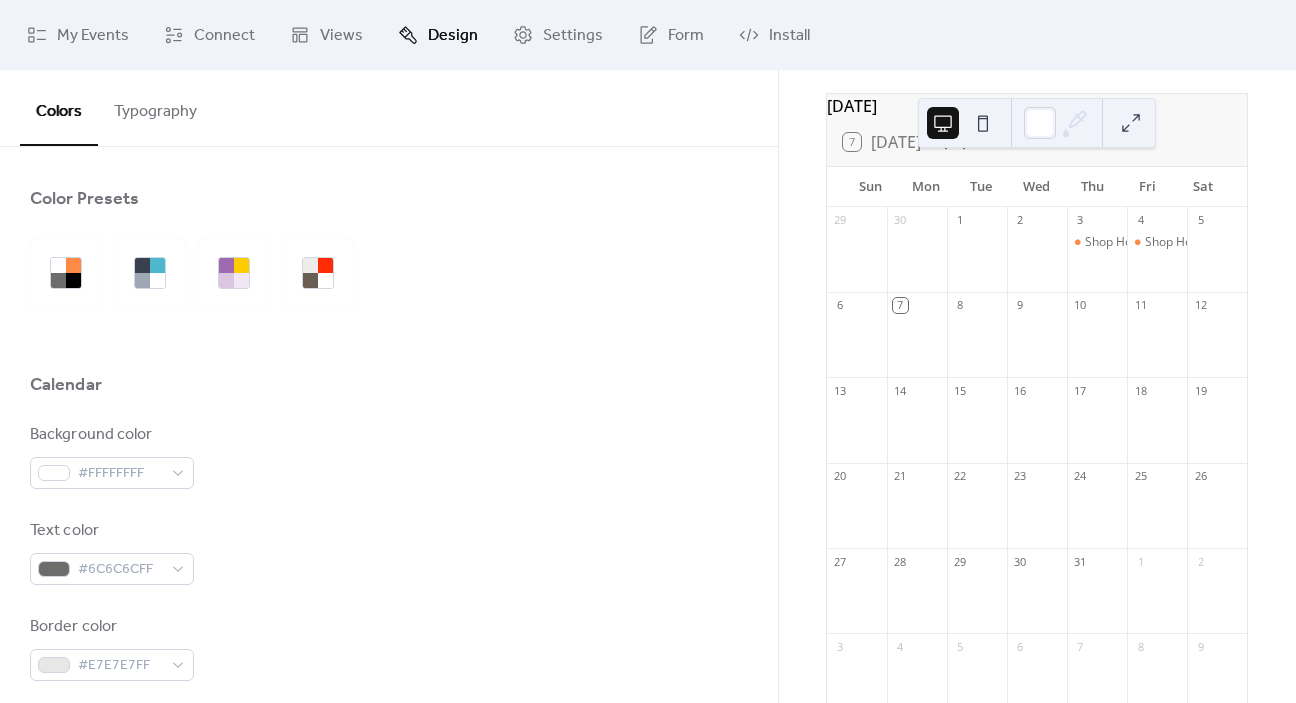 scroll, scrollTop: 29, scrollLeft: 0, axis: vertical 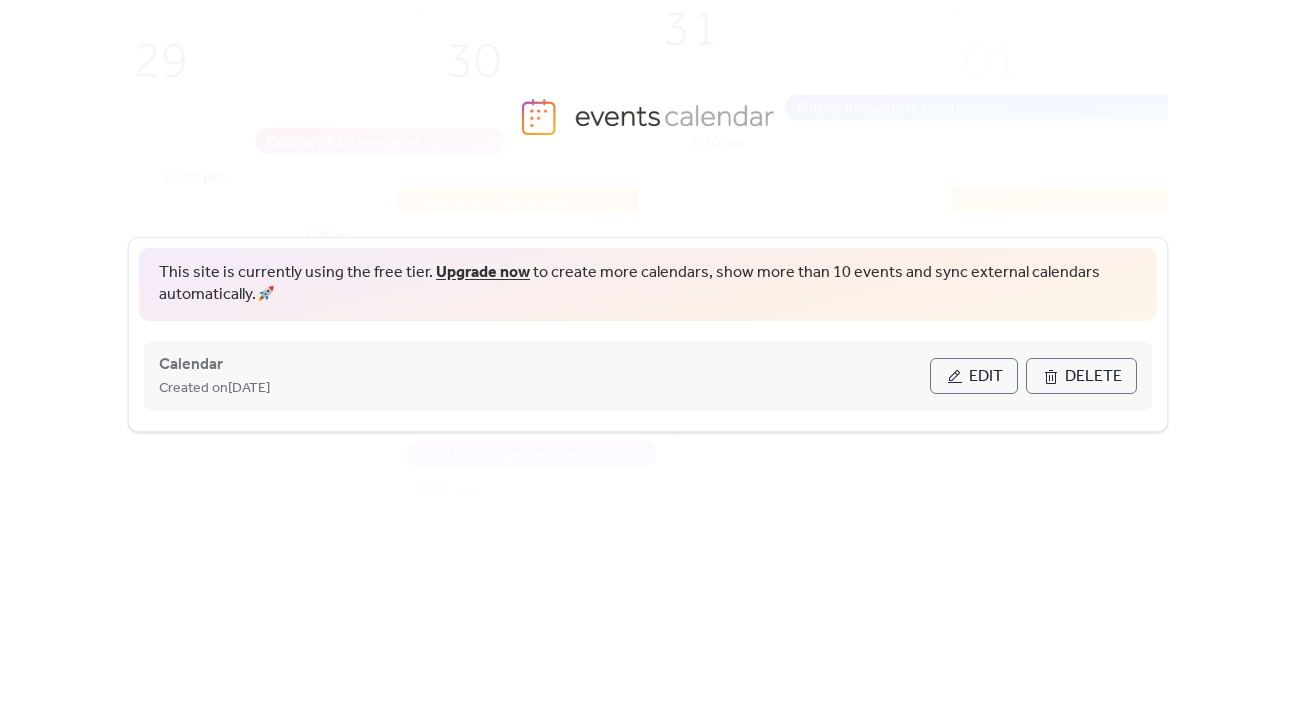 click on "Edit" at bounding box center (986, 377) 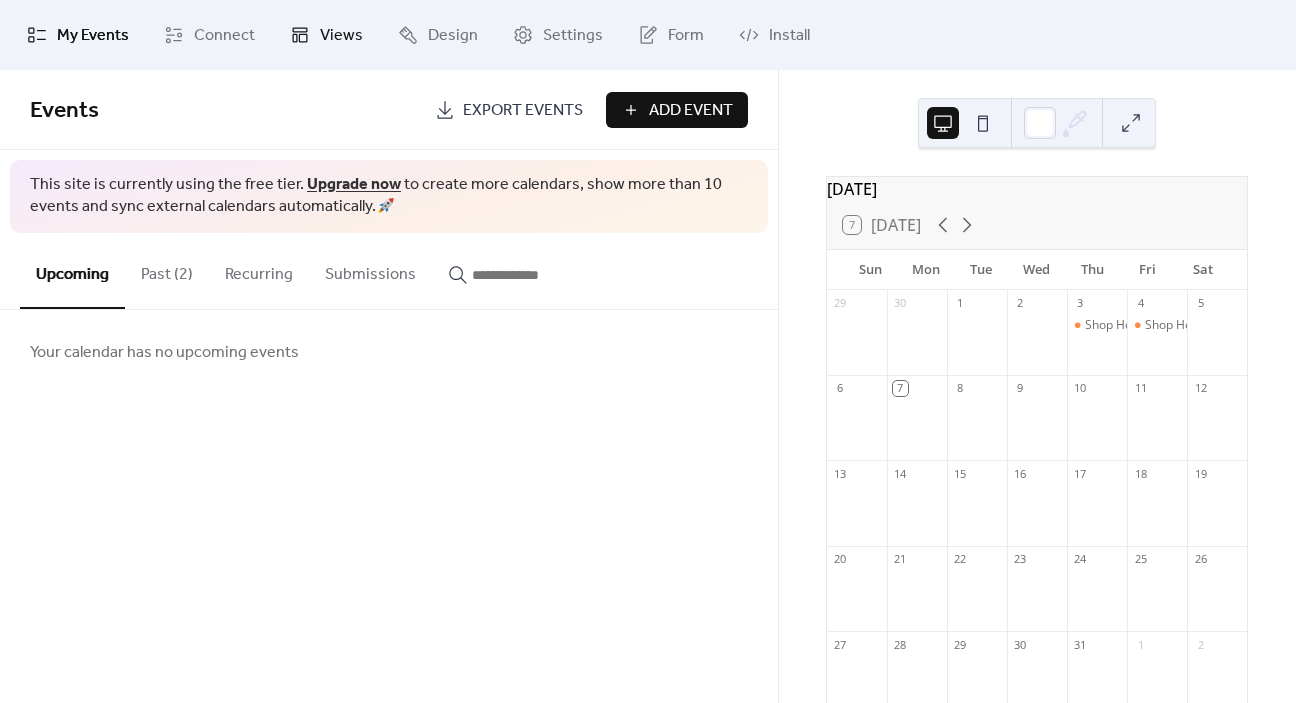 click on "Views" at bounding box center [341, 36] 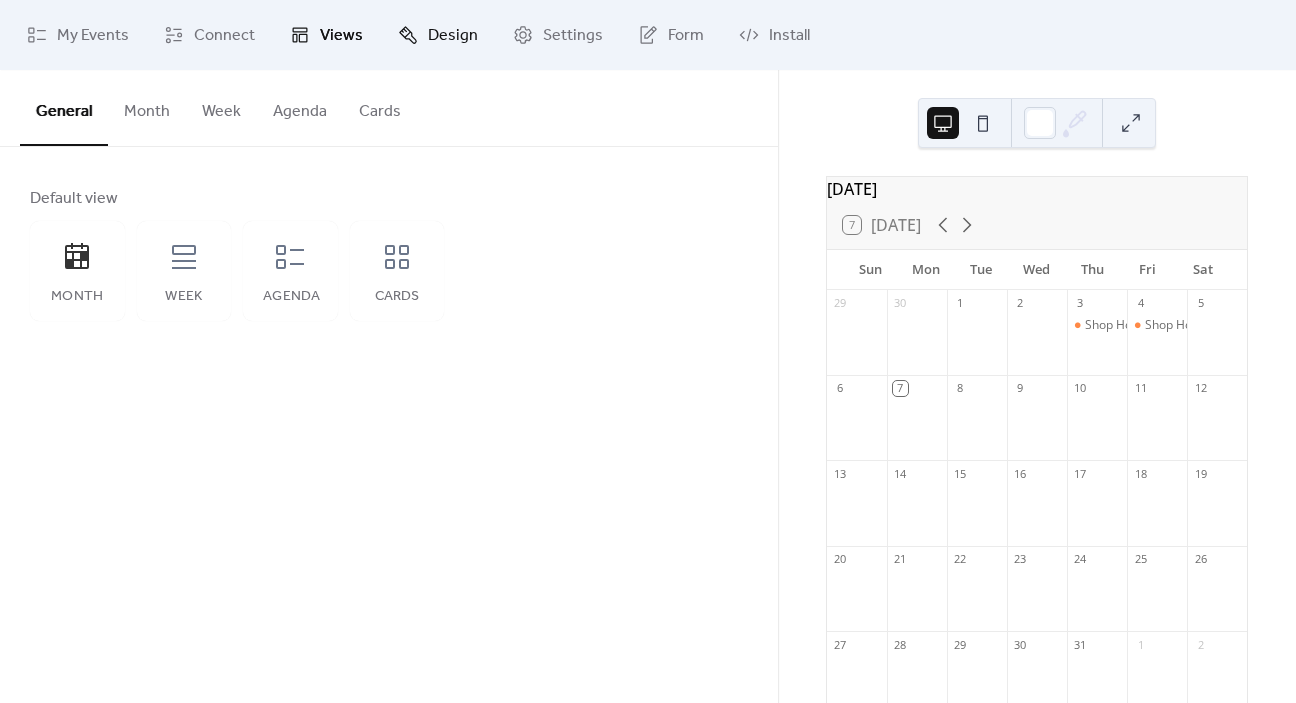 click on "Design" at bounding box center [453, 36] 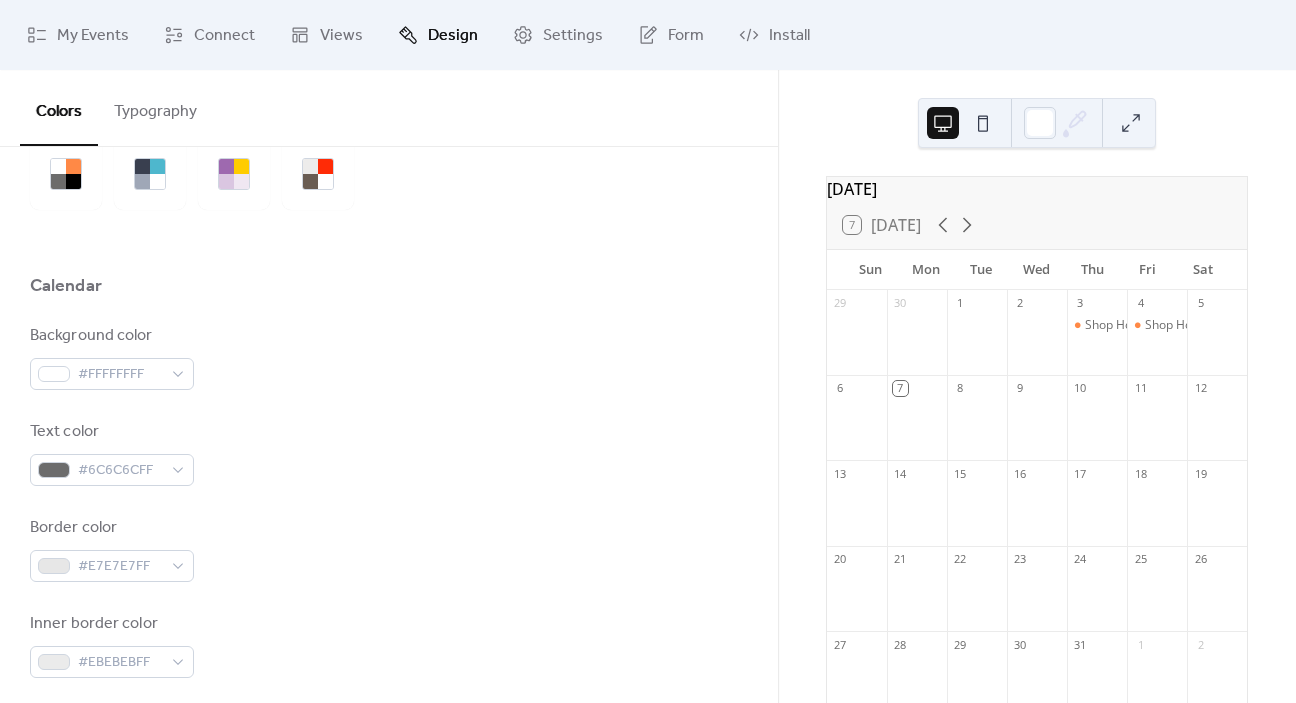 scroll, scrollTop: 233, scrollLeft: 0, axis: vertical 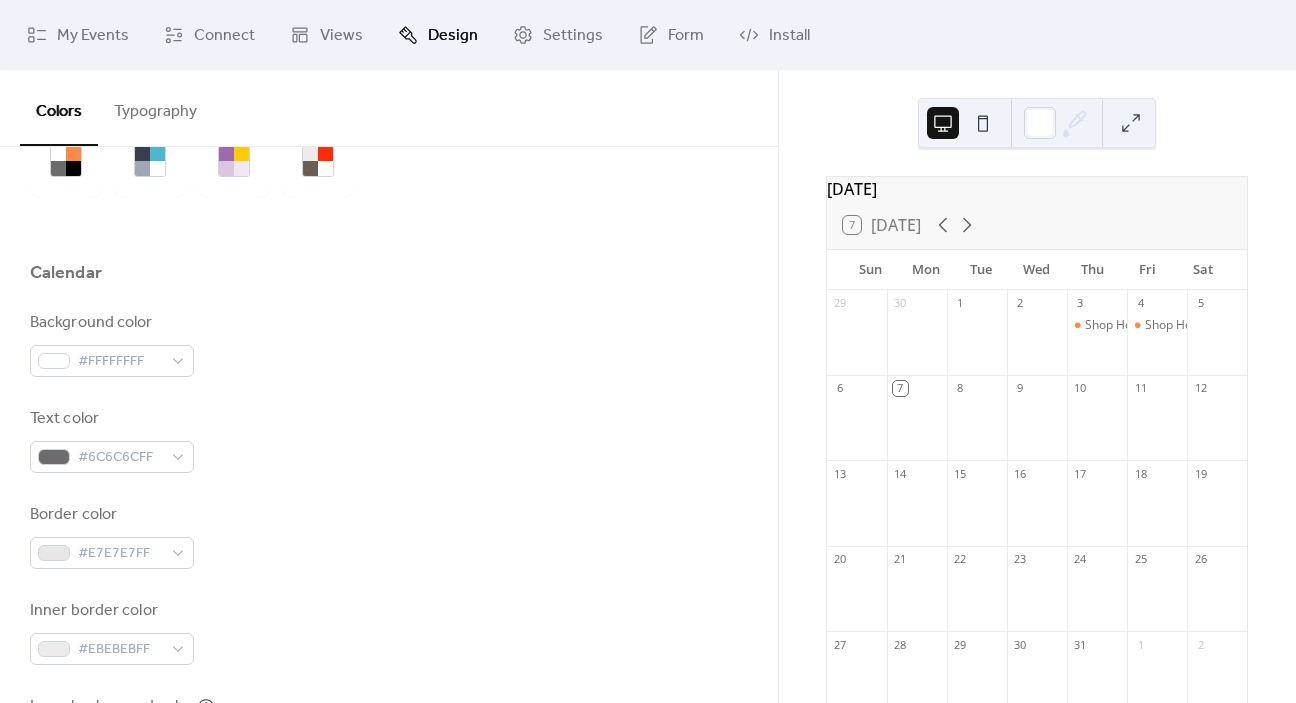 drag, startPoint x: 774, startPoint y: 260, endPoint x: 782, endPoint y: 171, distance: 89.358826 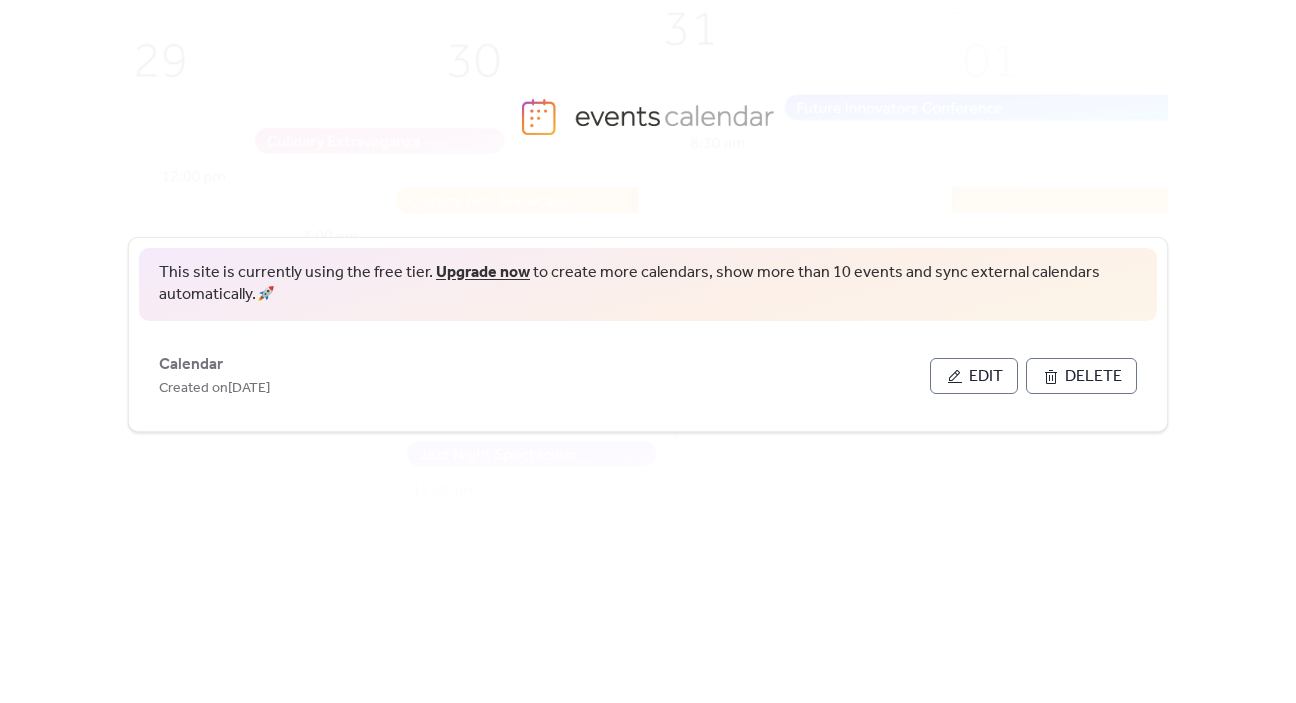 scroll, scrollTop: 0, scrollLeft: 0, axis: both 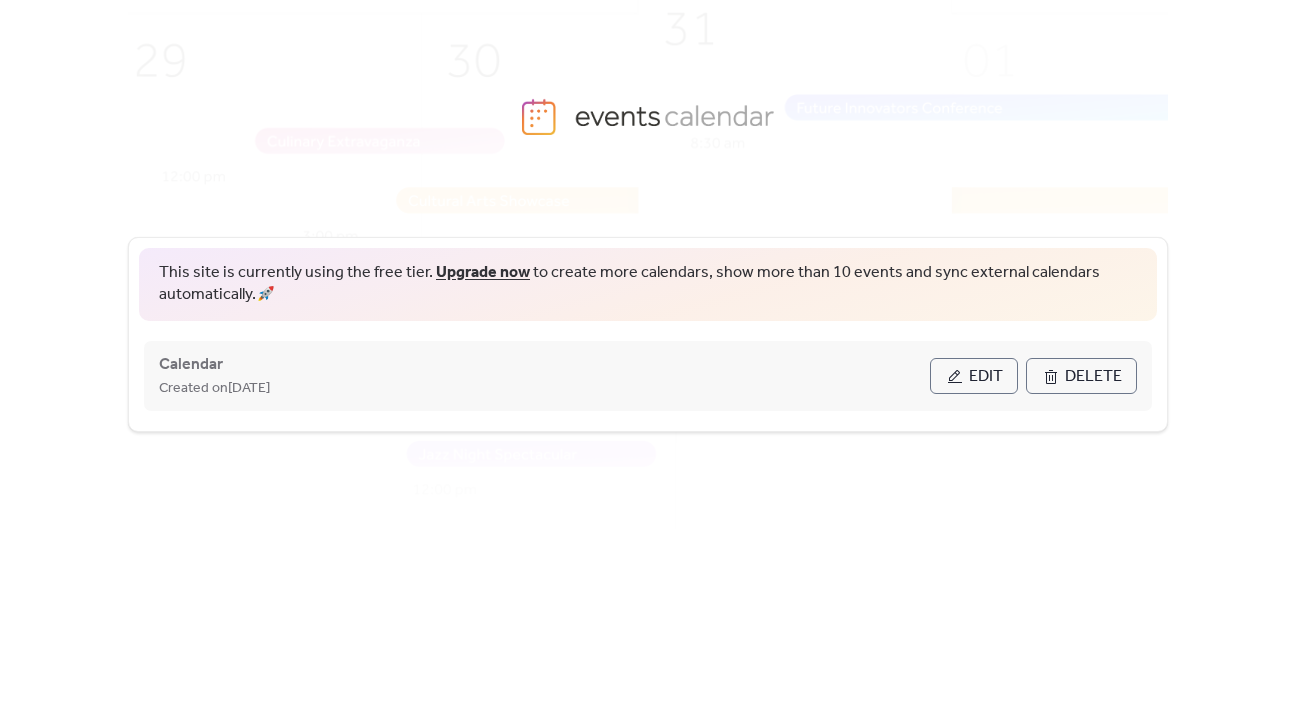 click on "Edit" at bounding box center (986, 377) 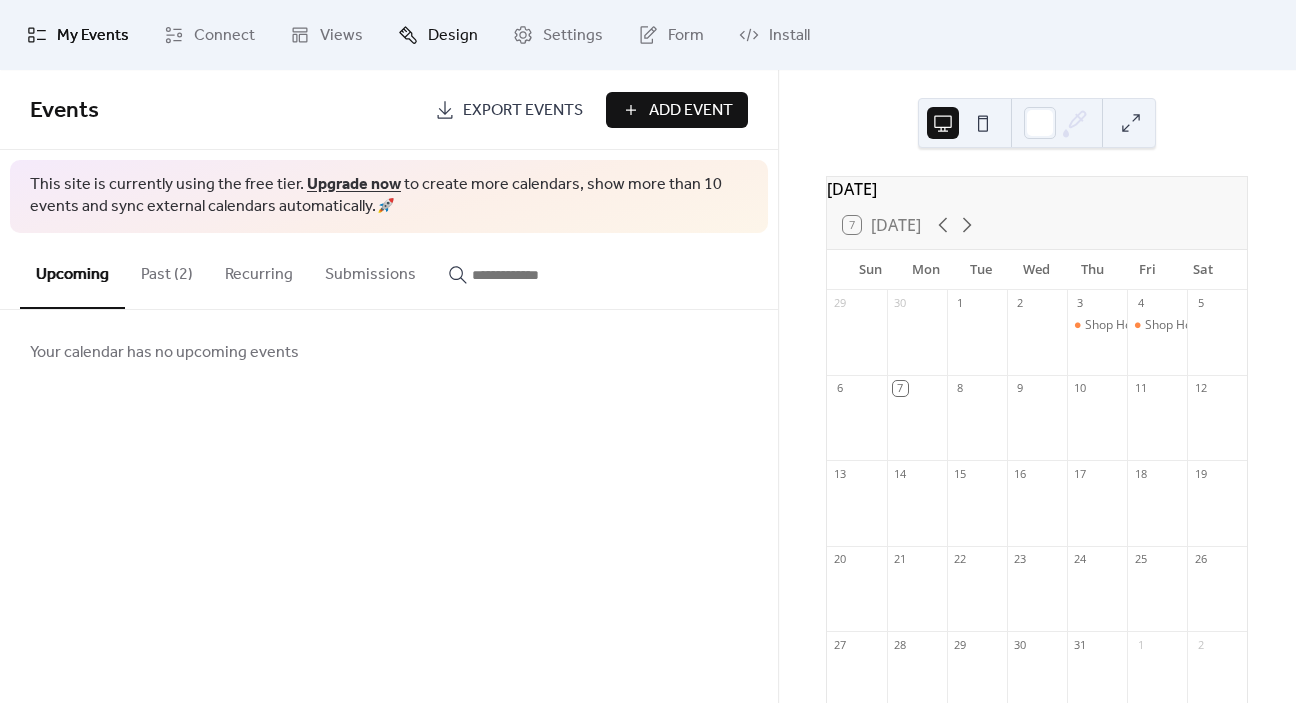 click on "Design" at bounding box center (453, 36) 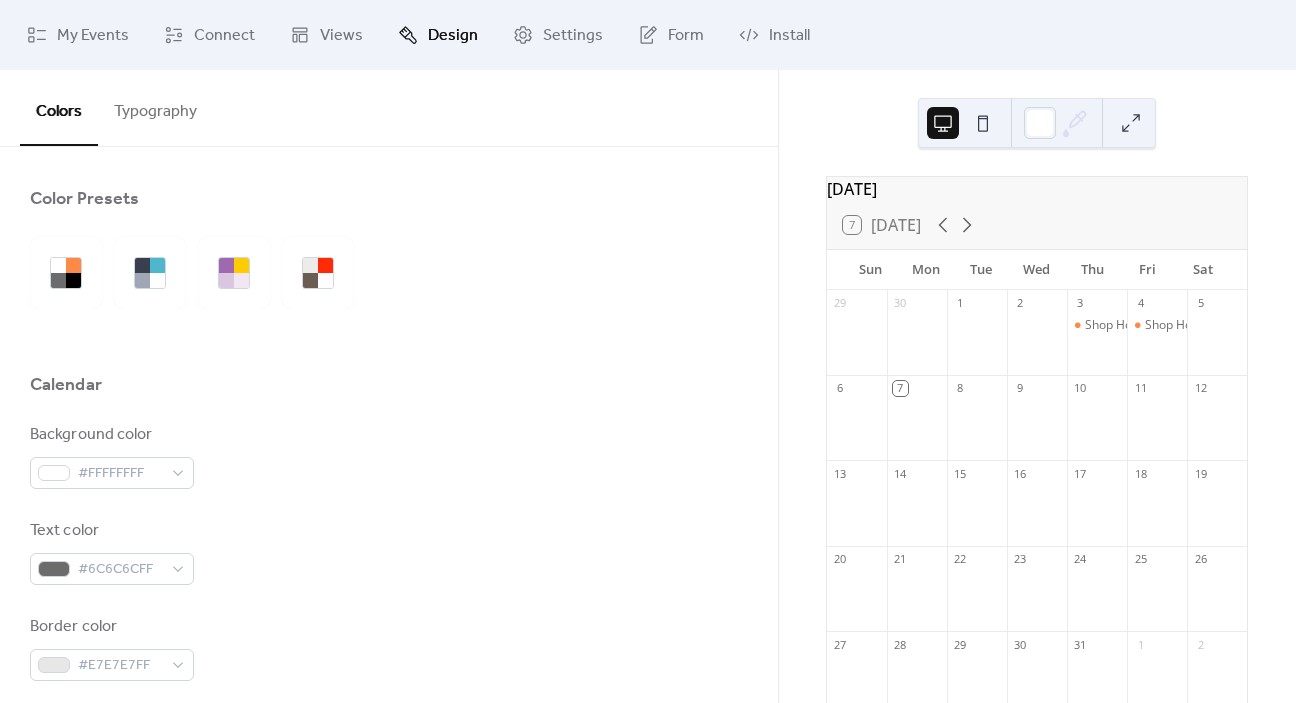 scroll, scrollTop: 158, scrollLeft: 0, axis: vertical 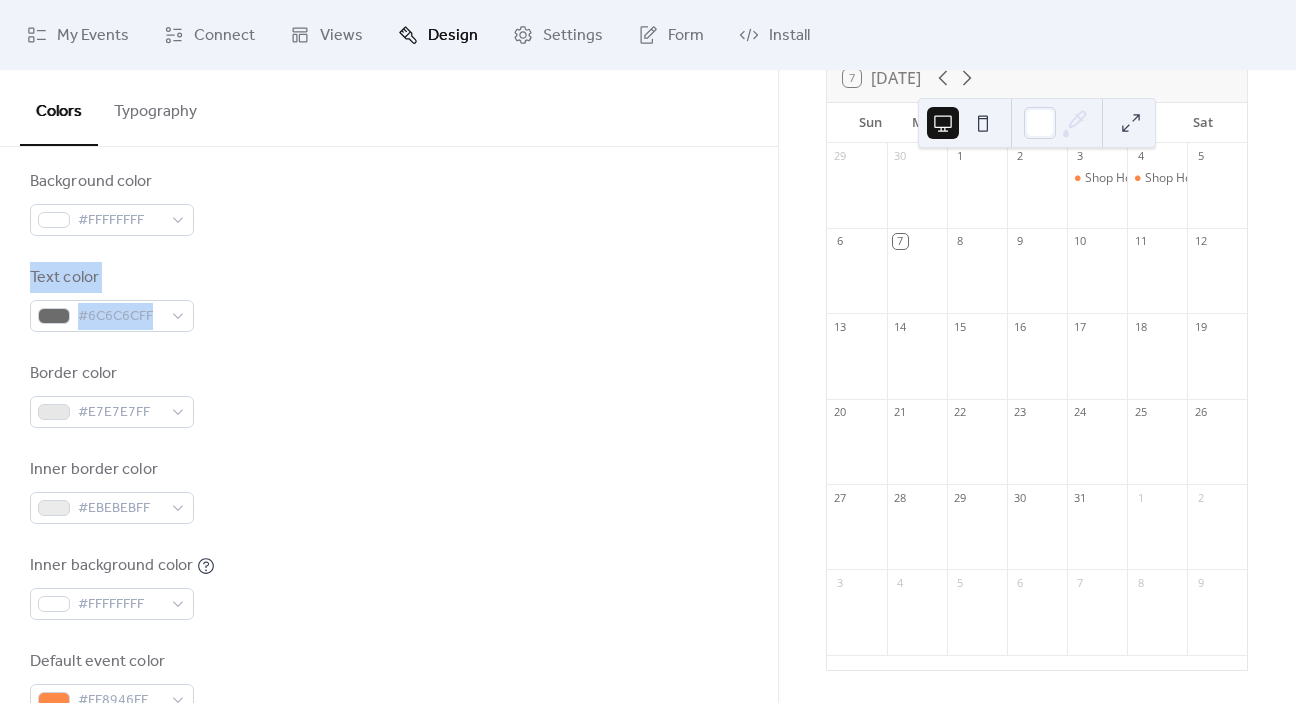drag, startPoint x: 771, startPoint y: 248, endPoint x: 776, endPoint y: 215, distance: 33.37664 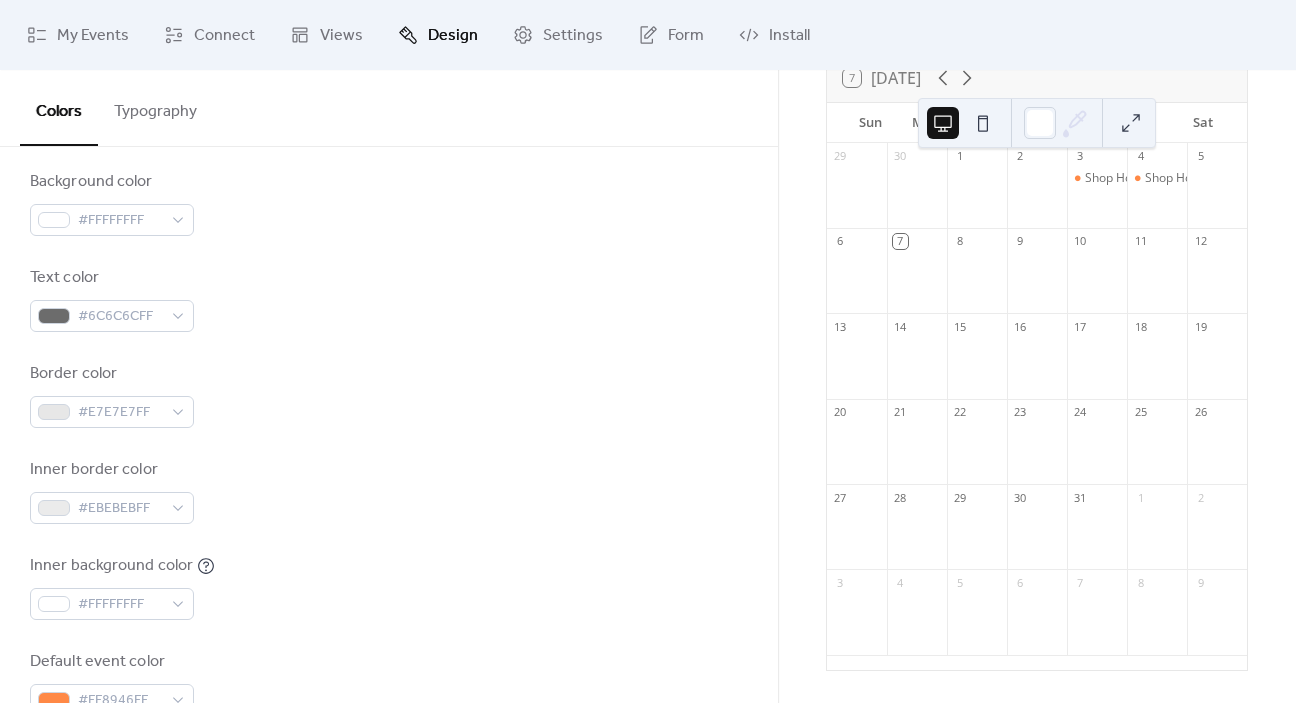 click on "Background color #FFFFFFFF" at bounding box center [389, 203] 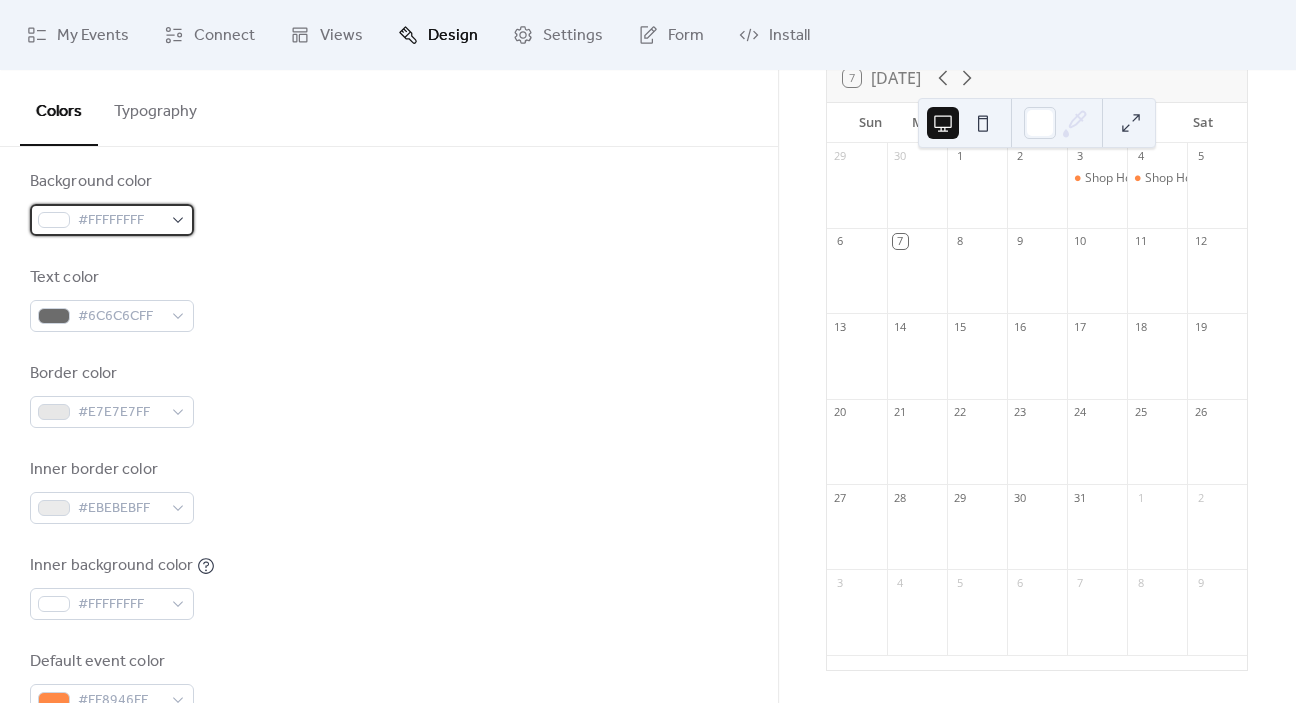 click on "#FFFFFFFF" at bounding box center [120, 221] 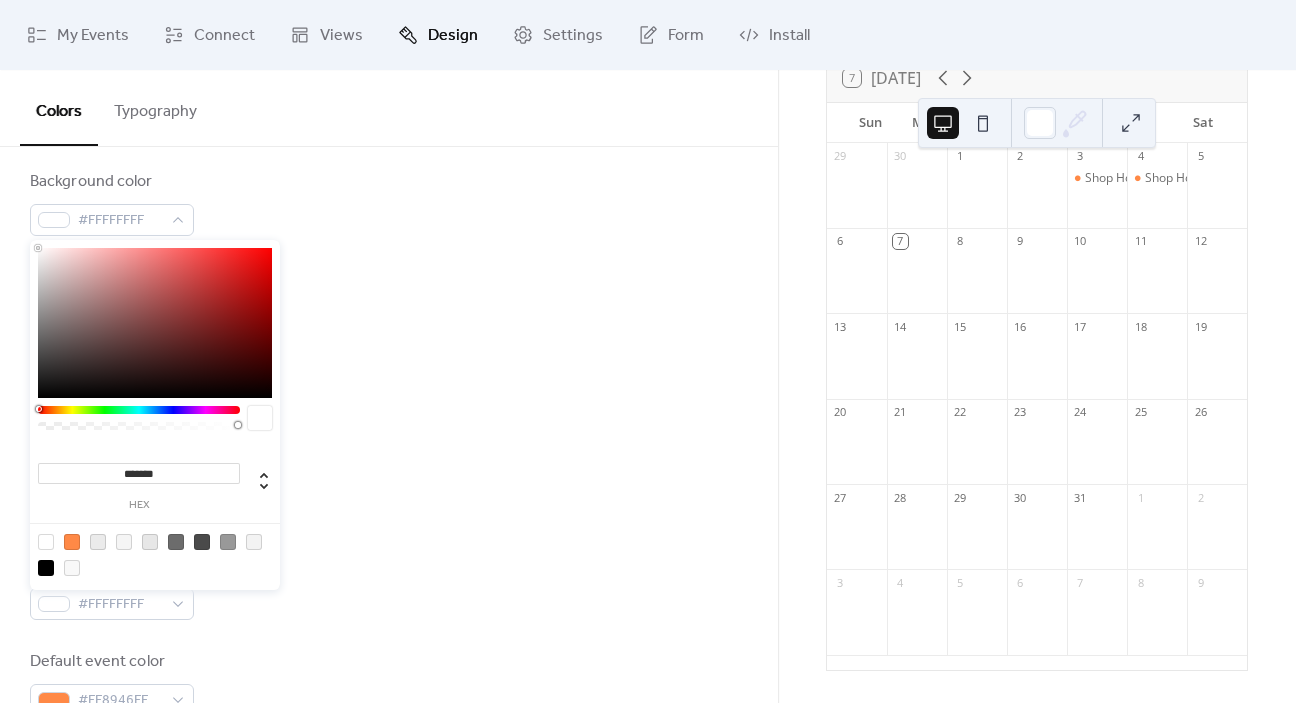 click at bounding box center [155, 323] 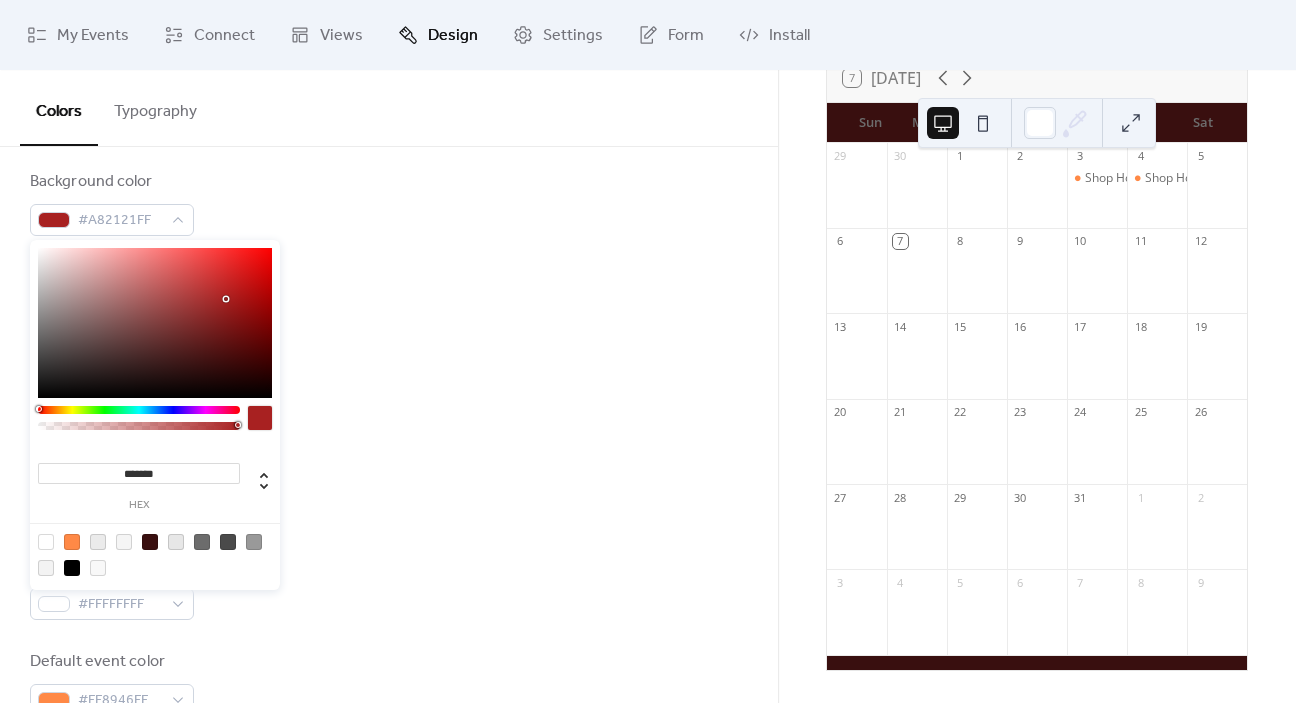 click at bounding box center [155, 323] 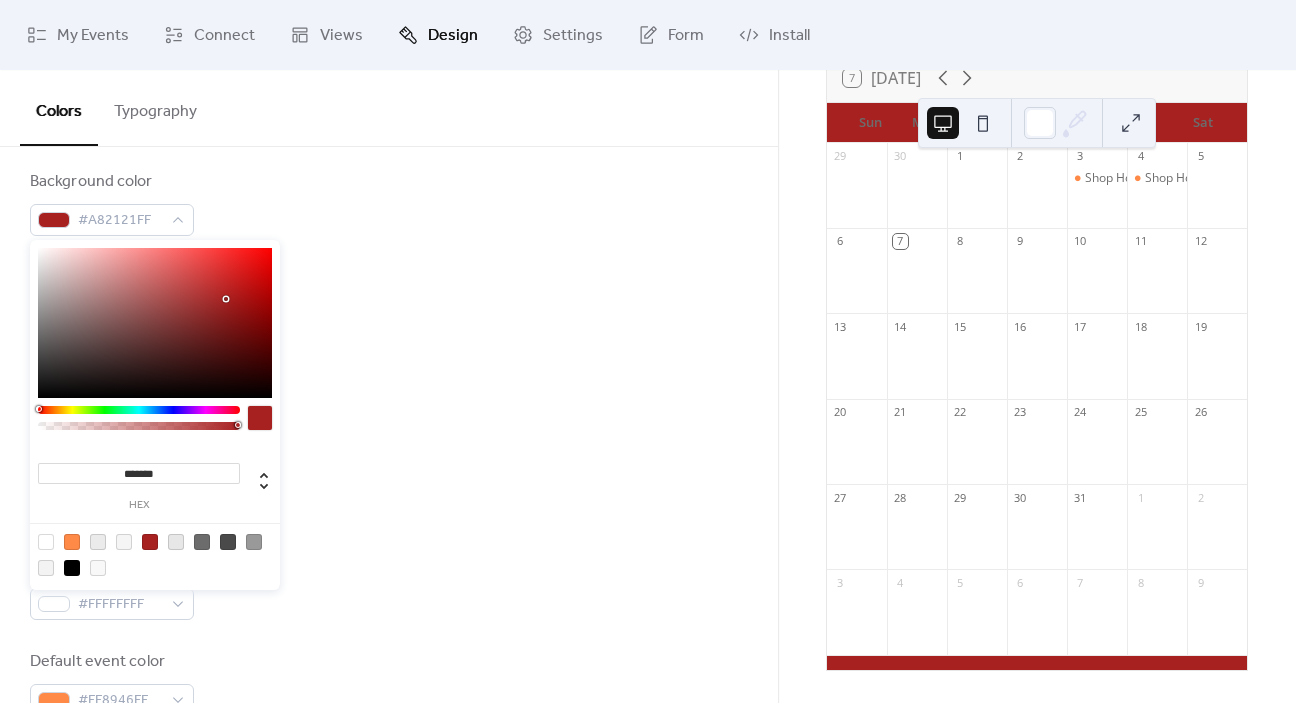 type on "*******" 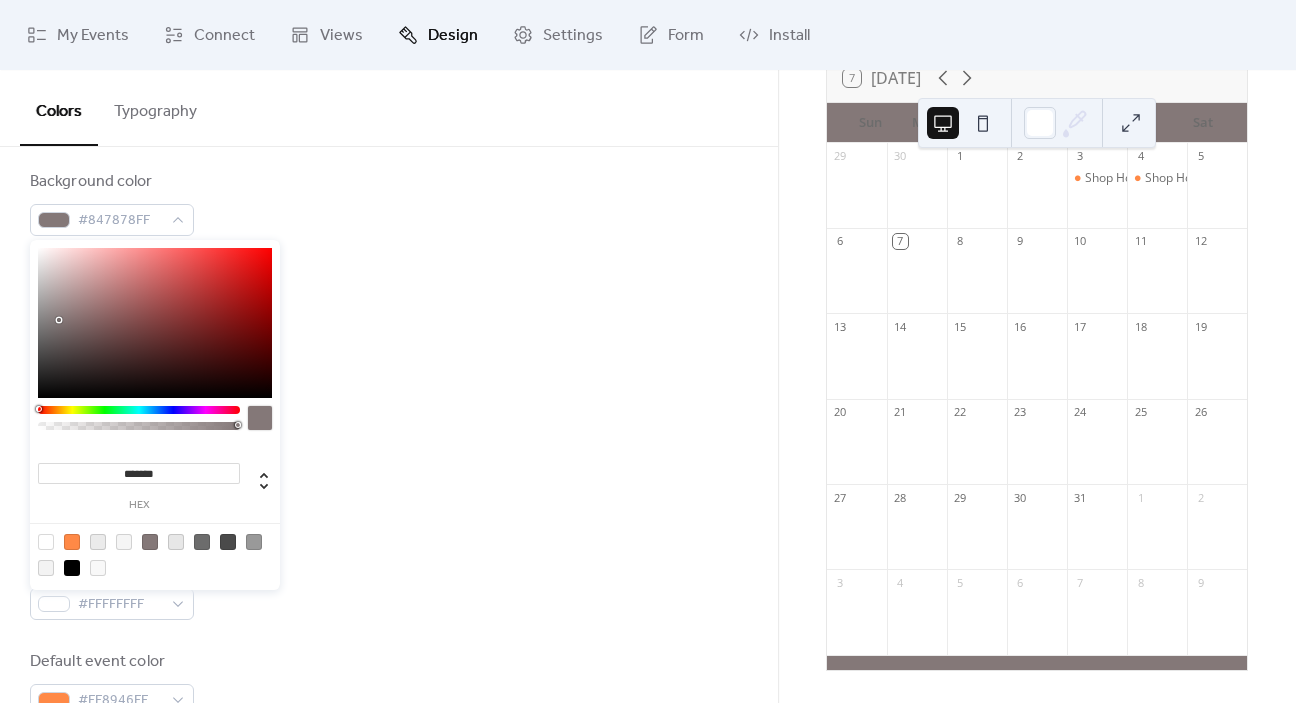 click at bounding box center (260, 418) 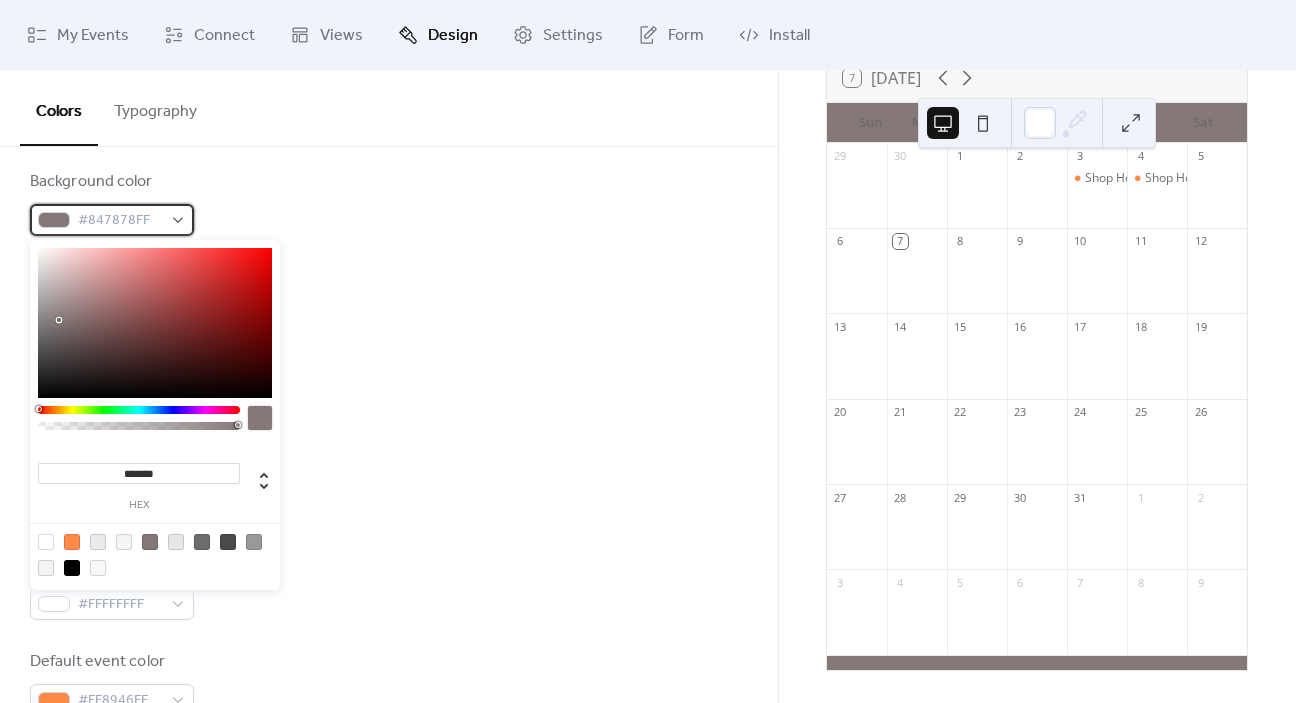 click on "#847878FF" at bounding box center (112, 220) 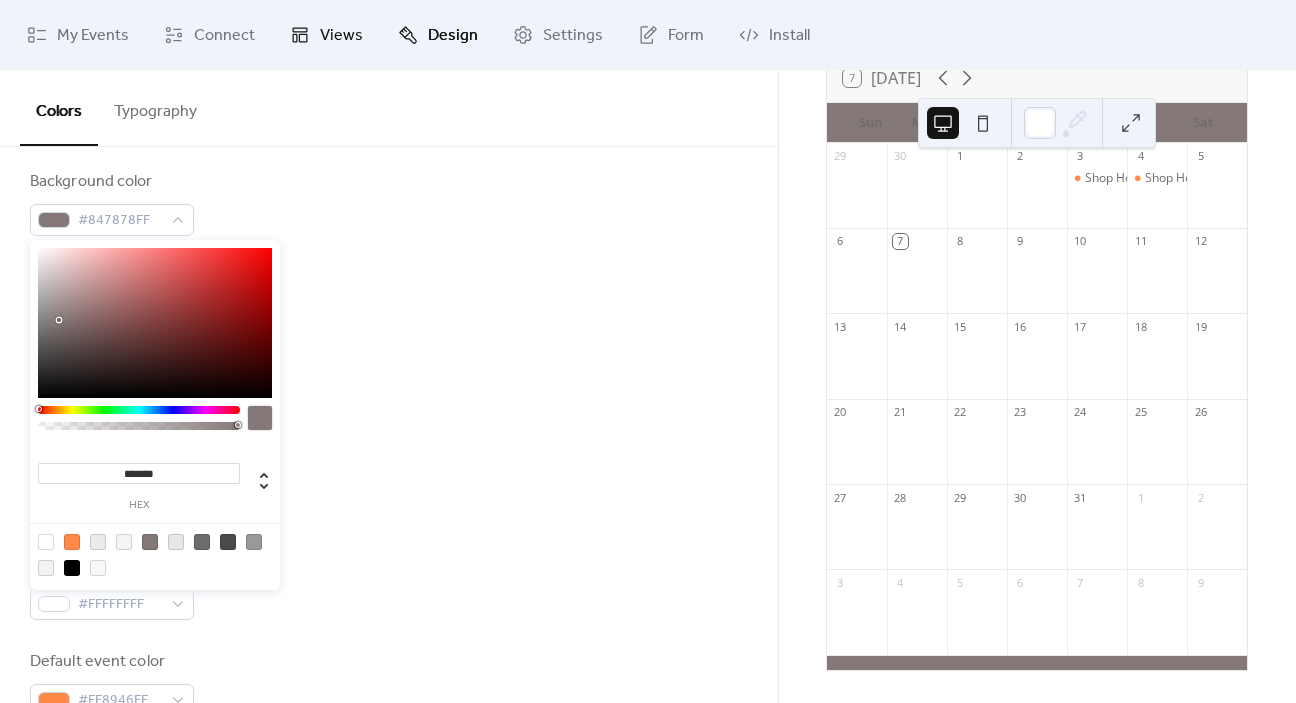 click on "Views" at bounding box center [326, 35] 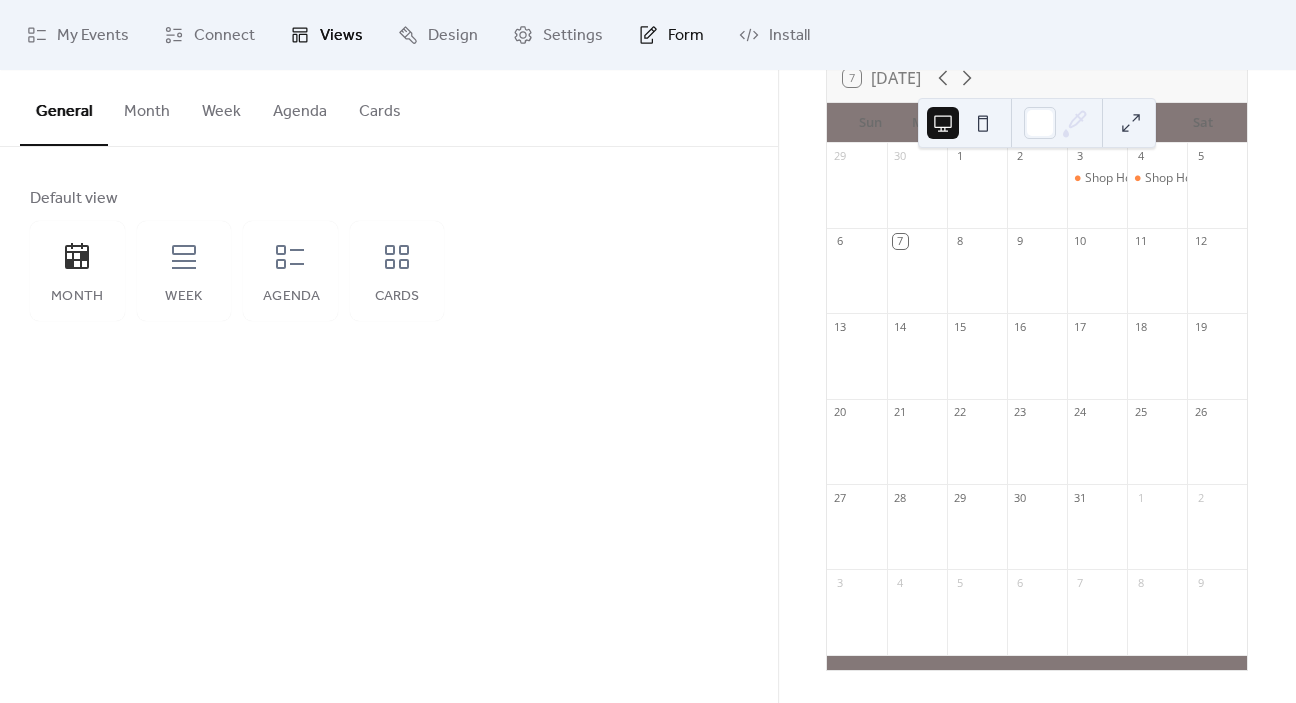 click on "Form" at bounding box center [686, 36] 